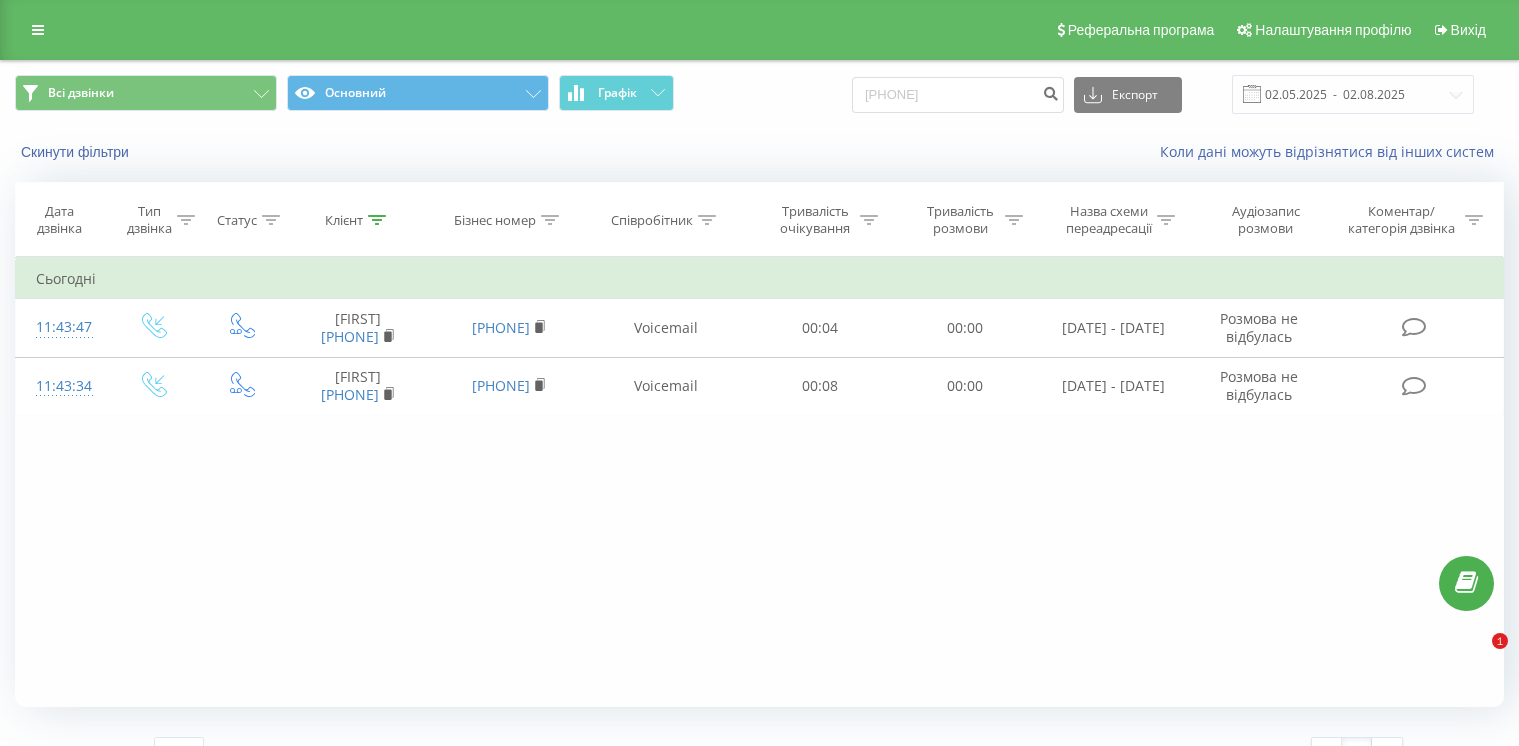 scroll, scrollTop: 0, scrollLeft: 0, axis: both 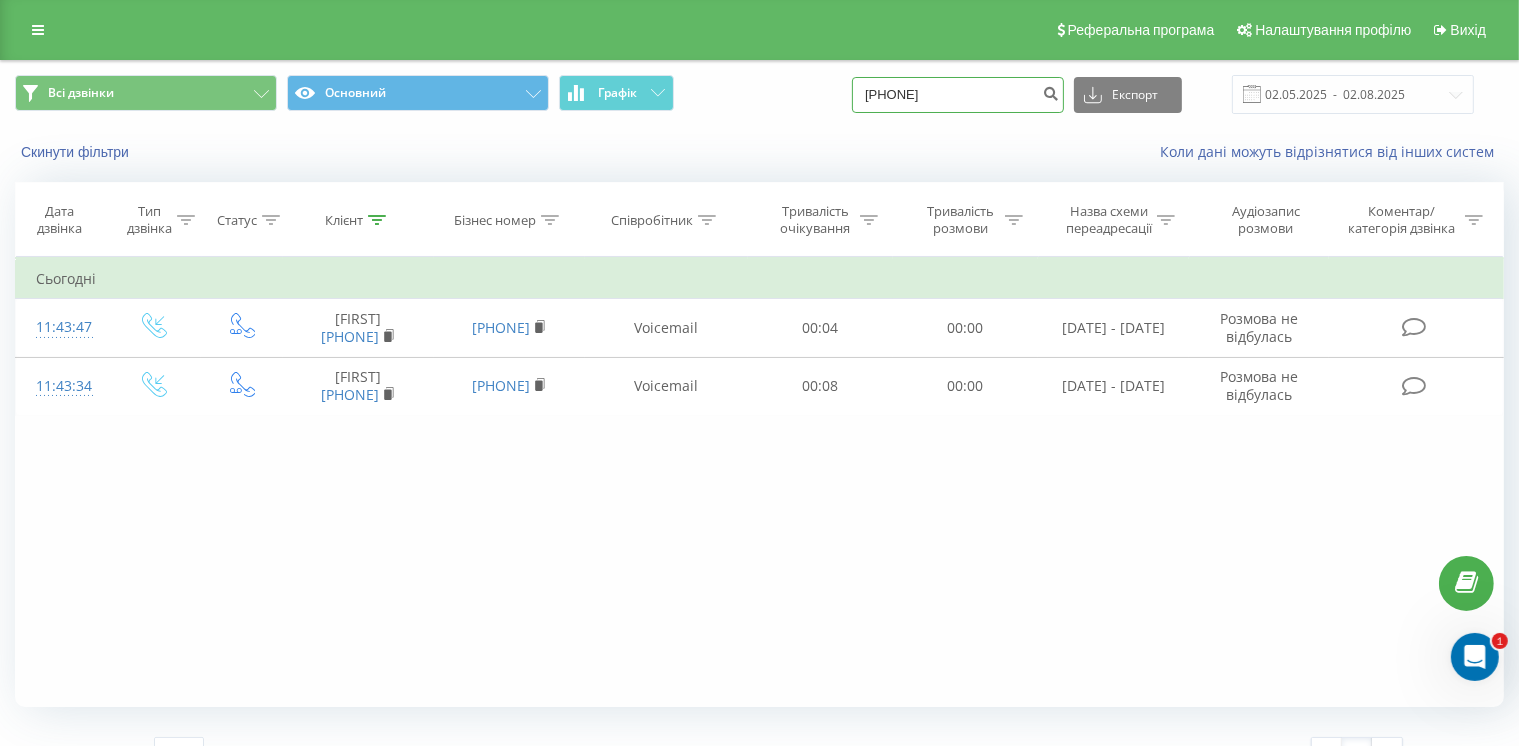 drag, startPoint x: 996, startPoint y: 89, endPoint x: 737, endPoint y: 110, distance: 259.84995 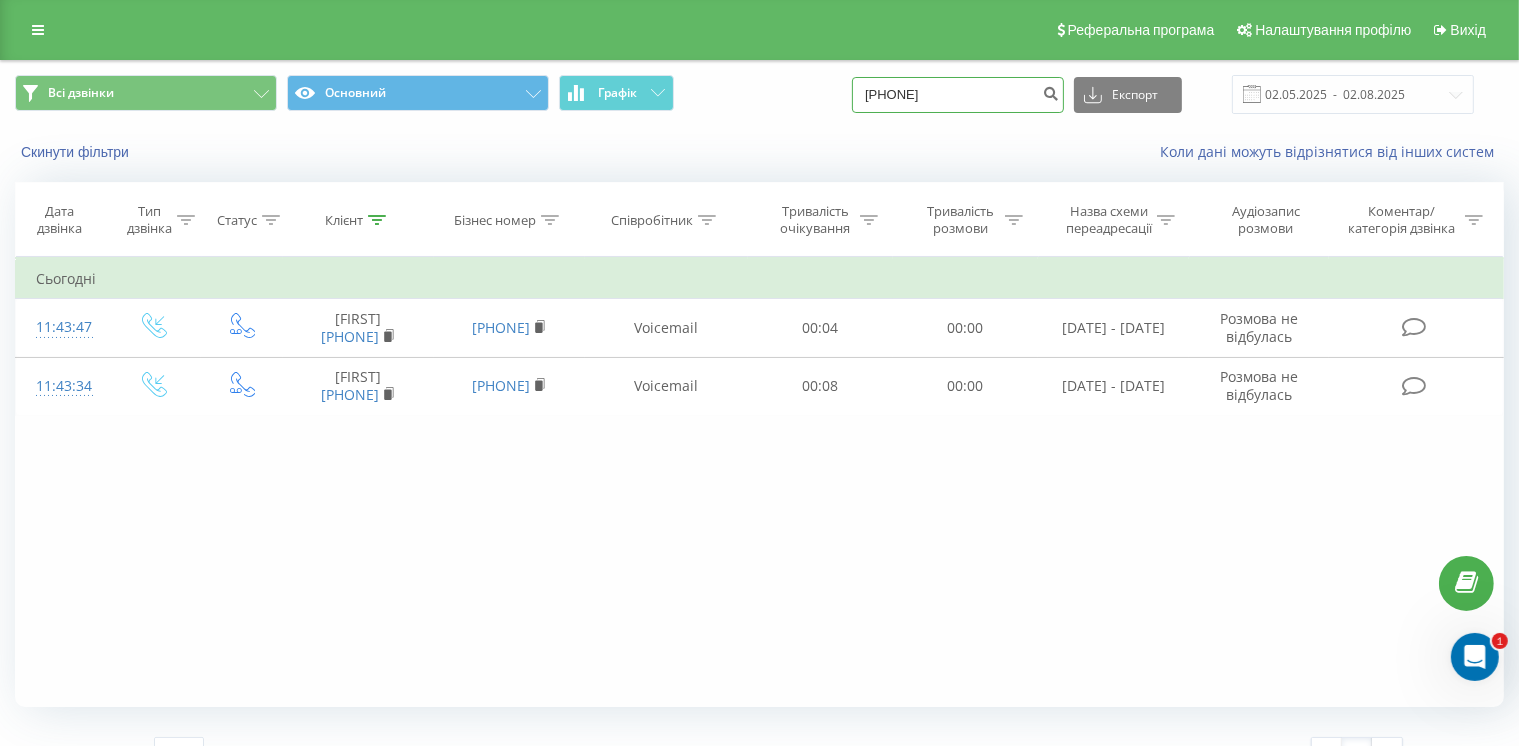 type on "+380 50 600 4838" 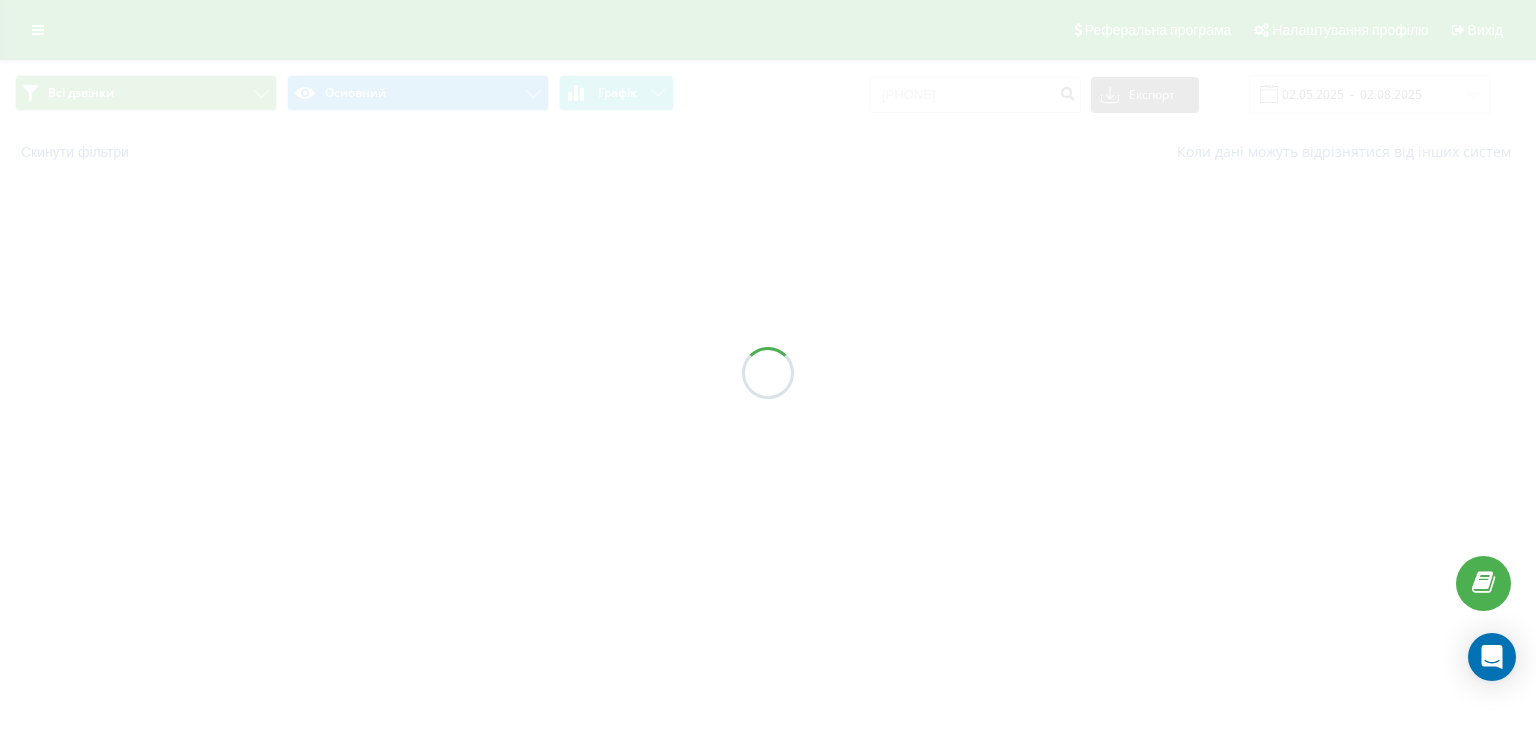 scroll, scrollTop: 0, scrollLeft: 0, axis: both 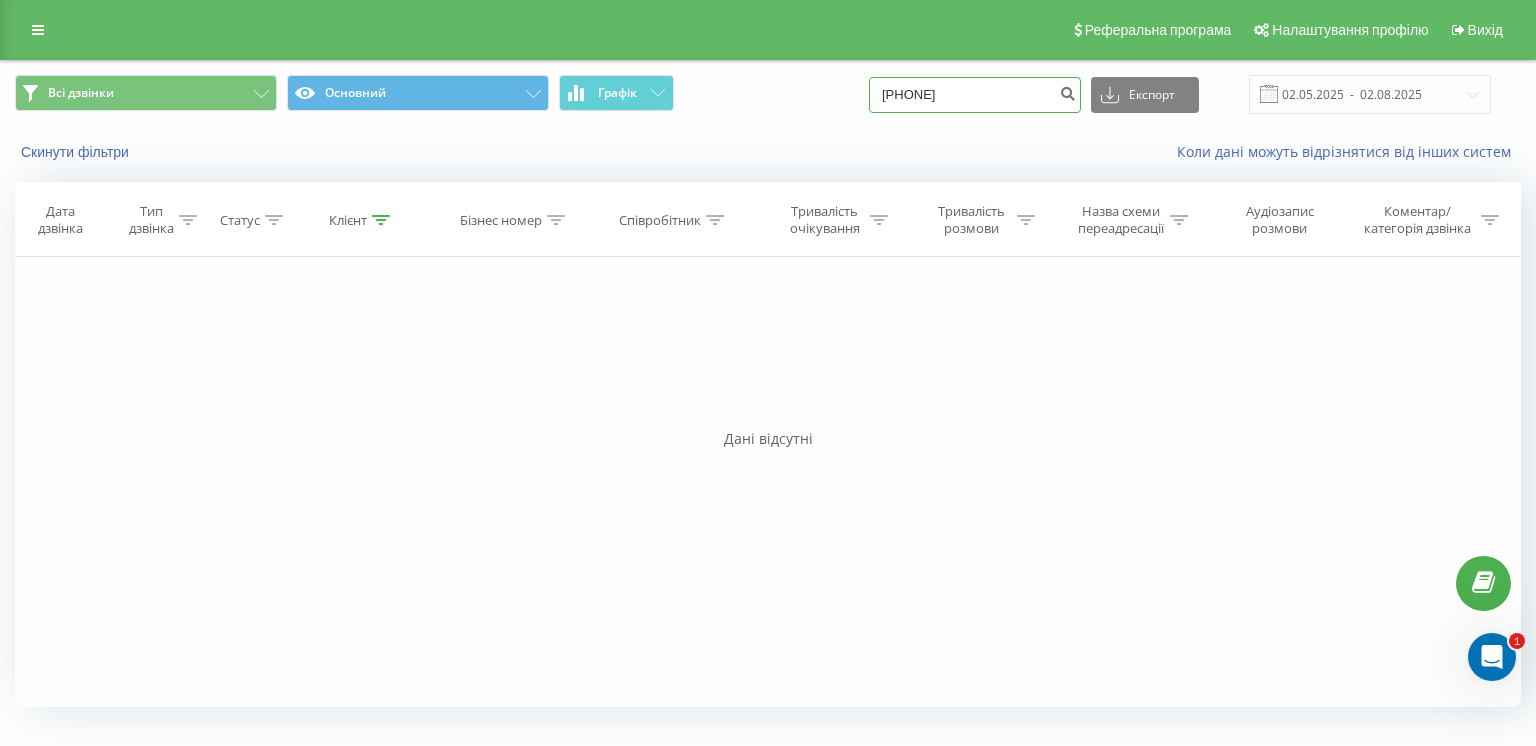 click on "+380506004838" at bounding box center [975, 95] 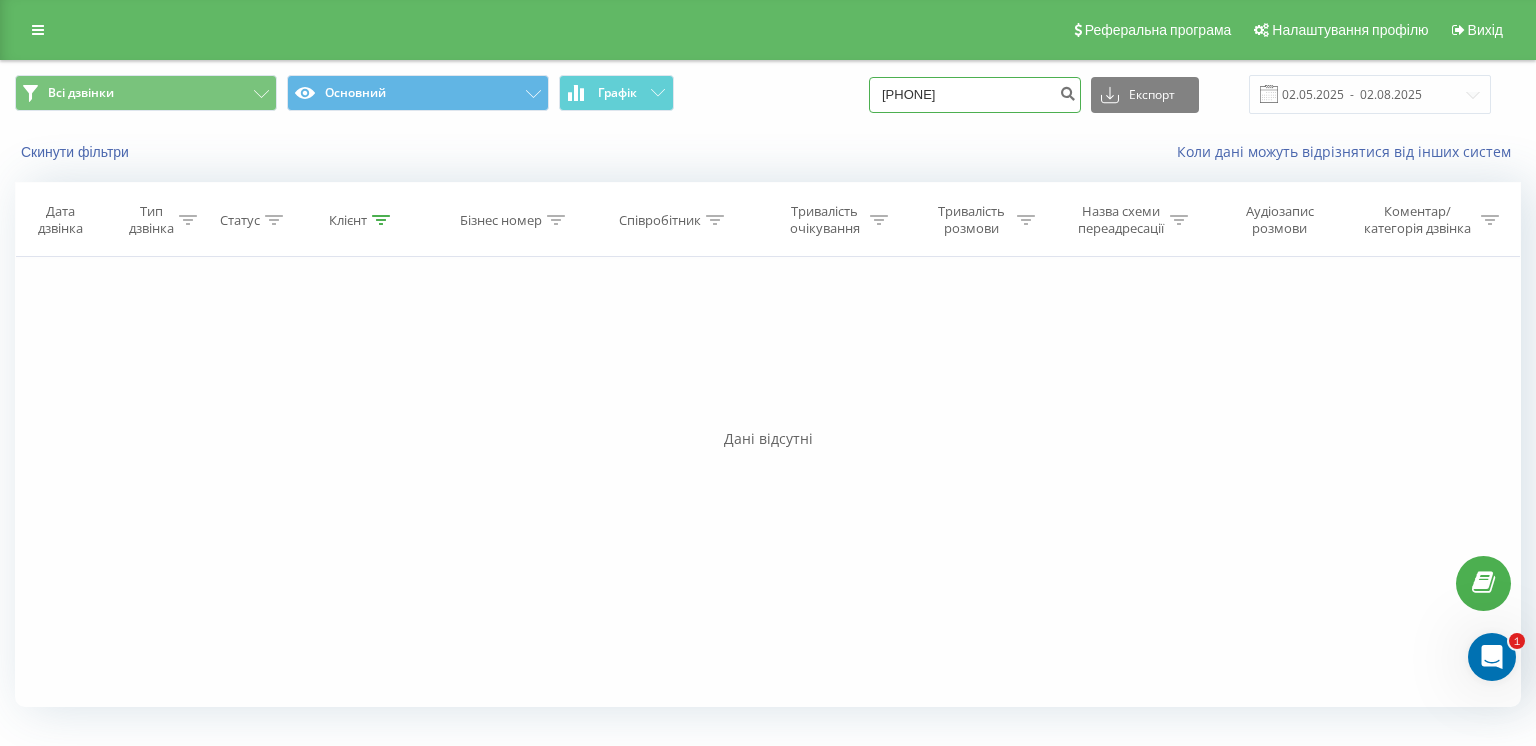 type on "0506004838" 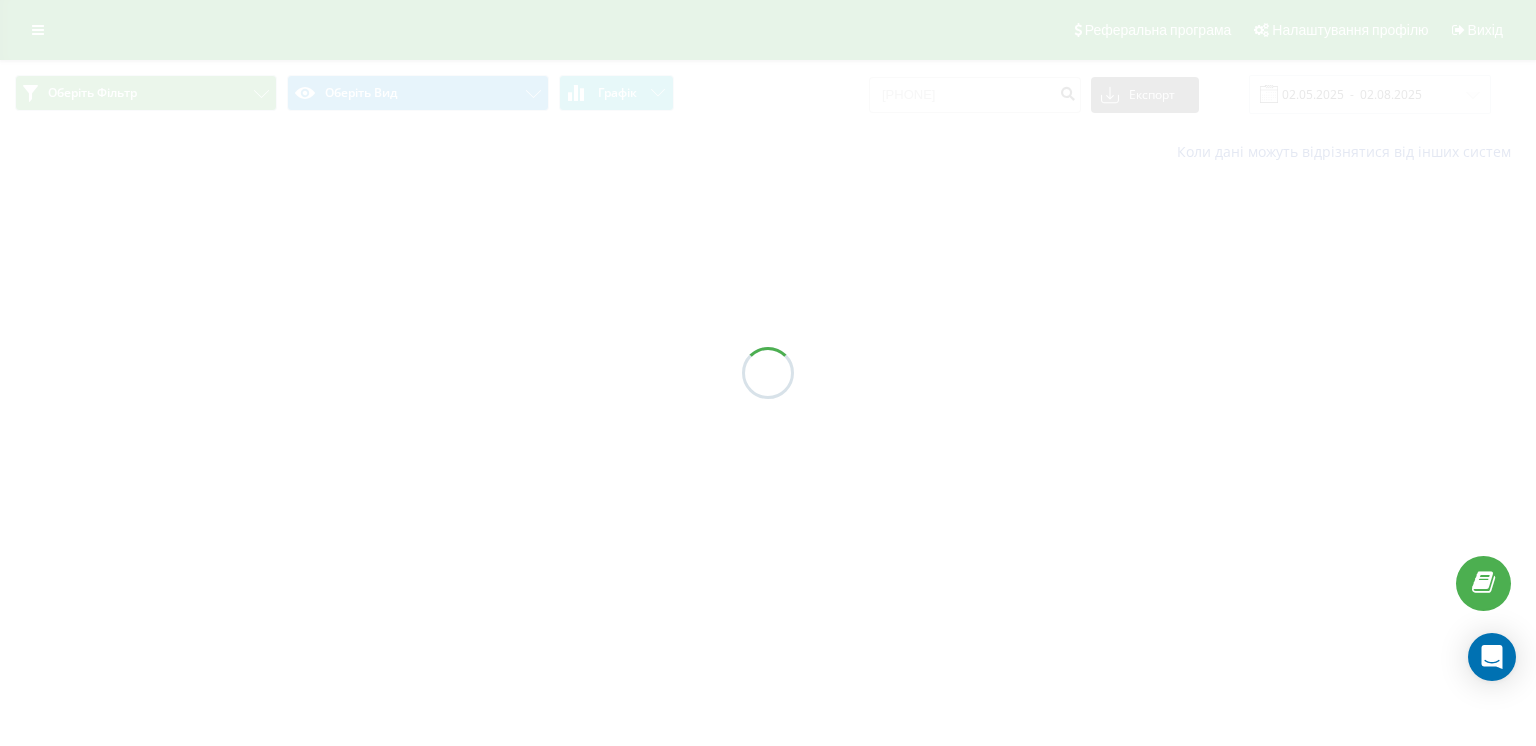 scroll, scrollTop: 0, scrollLeft: 0, axis: both 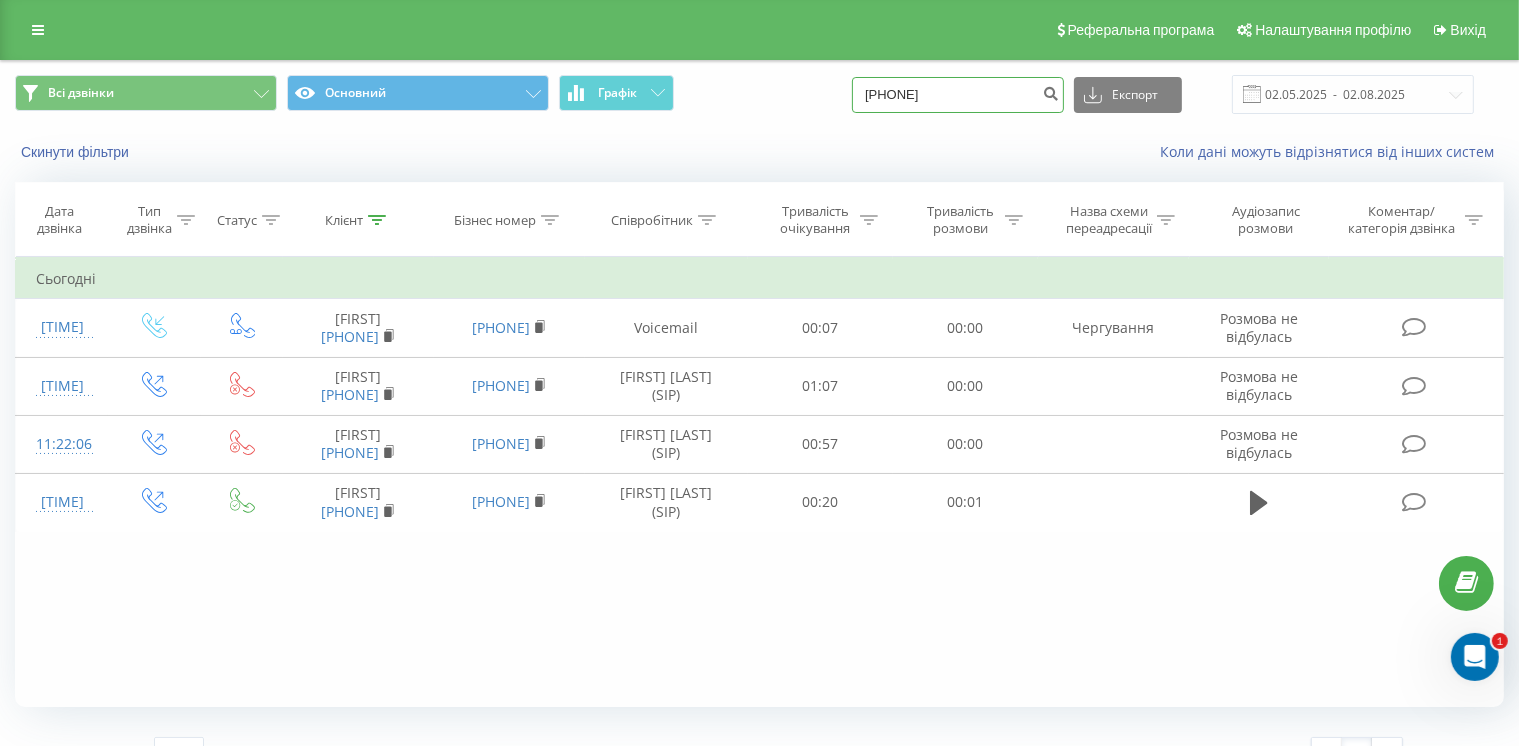 click on "[PHONE]" at bounding box center [958, 95] 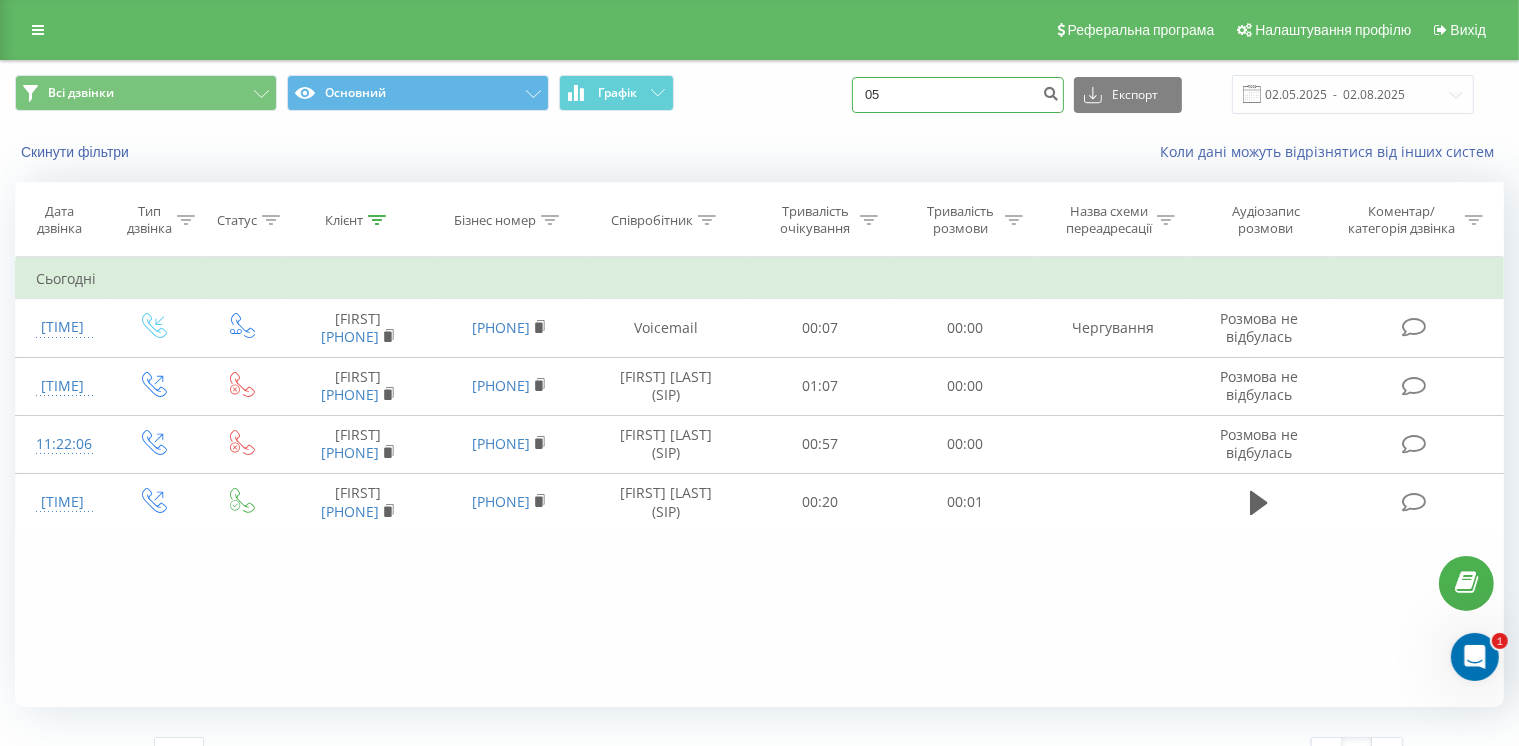 type on "0" 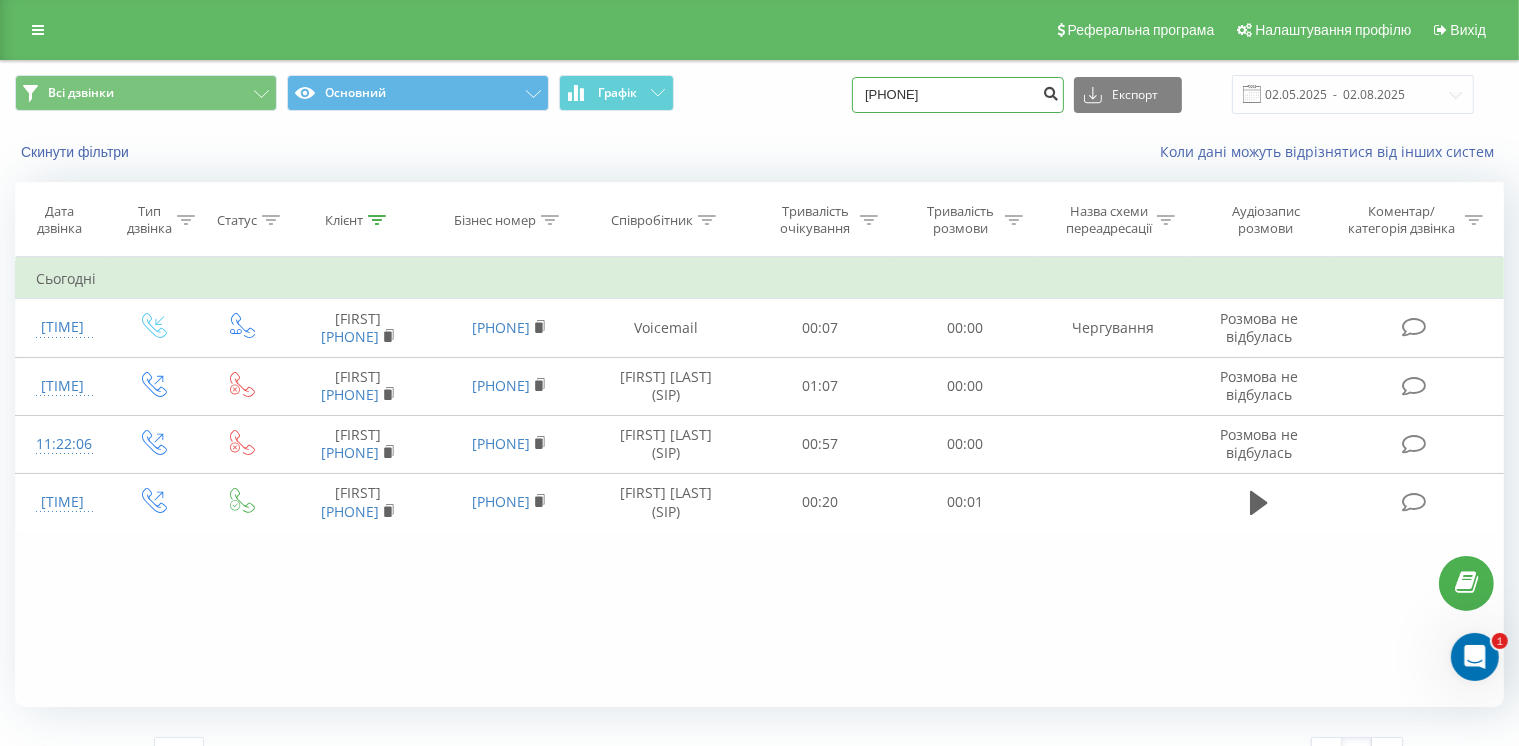 type on "[PHONE]" 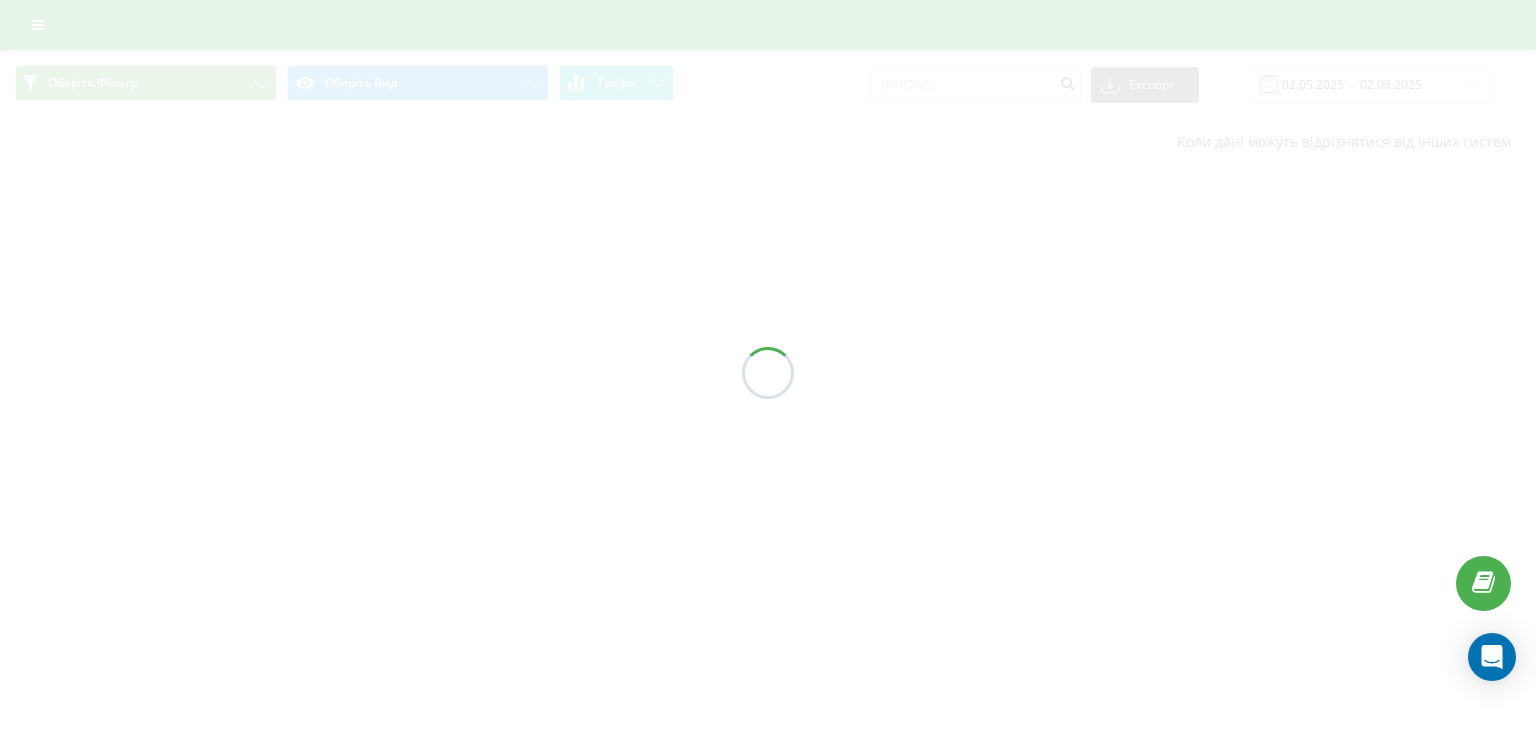scroll, scrollTop: 0, scrollLeft: 0, axis: both 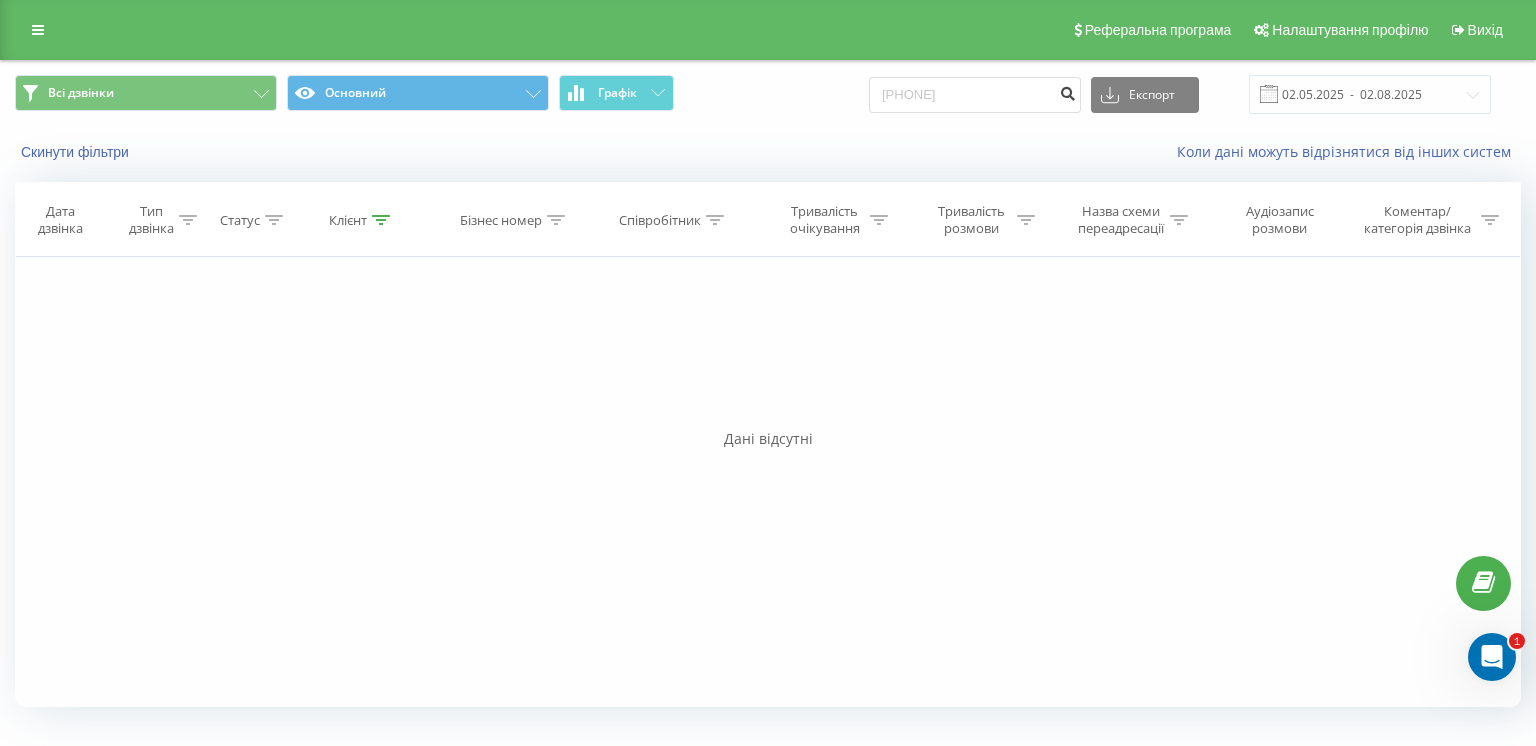 click at bounding box center [1067, 95] 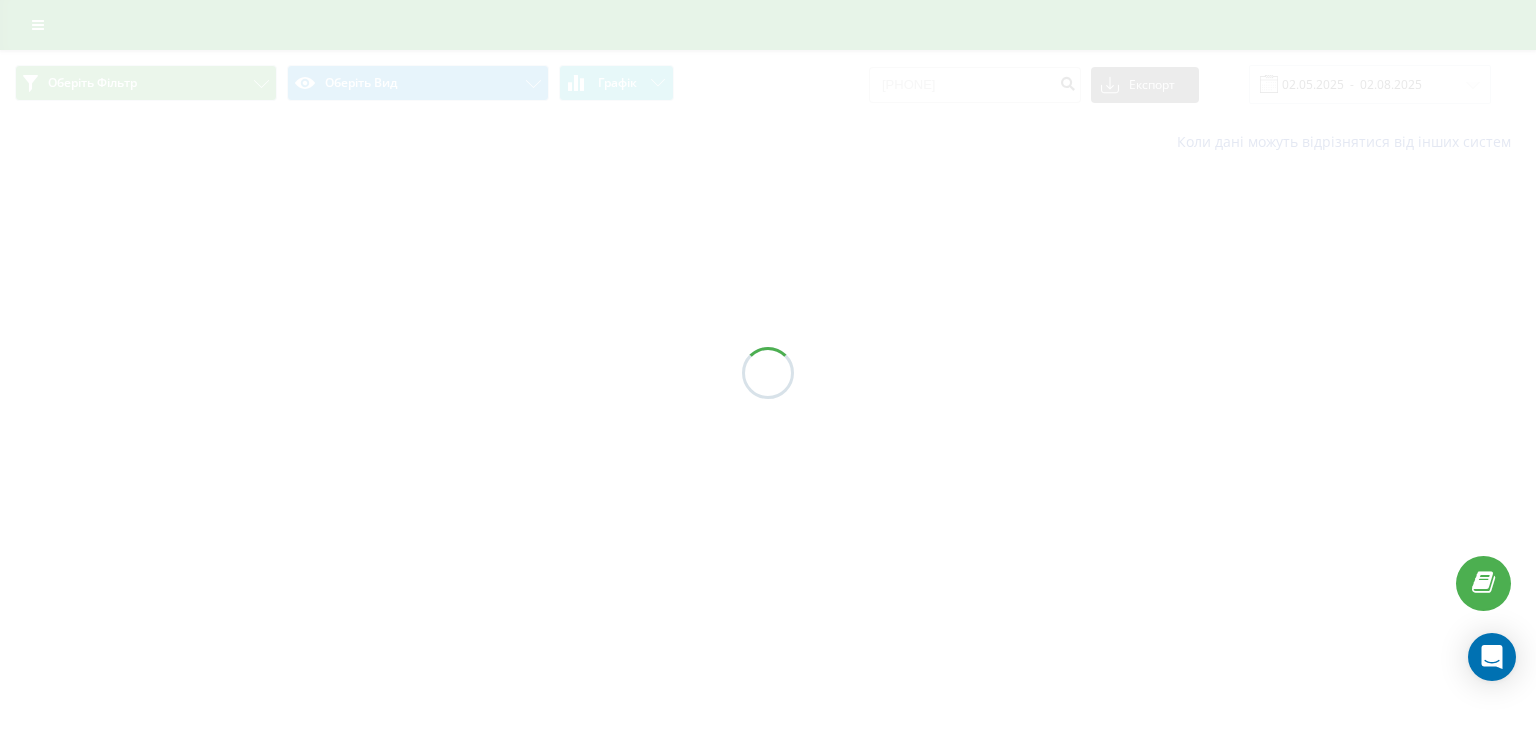 scroll, scrollTop: 0, scrollLeft: 0, axis: both 